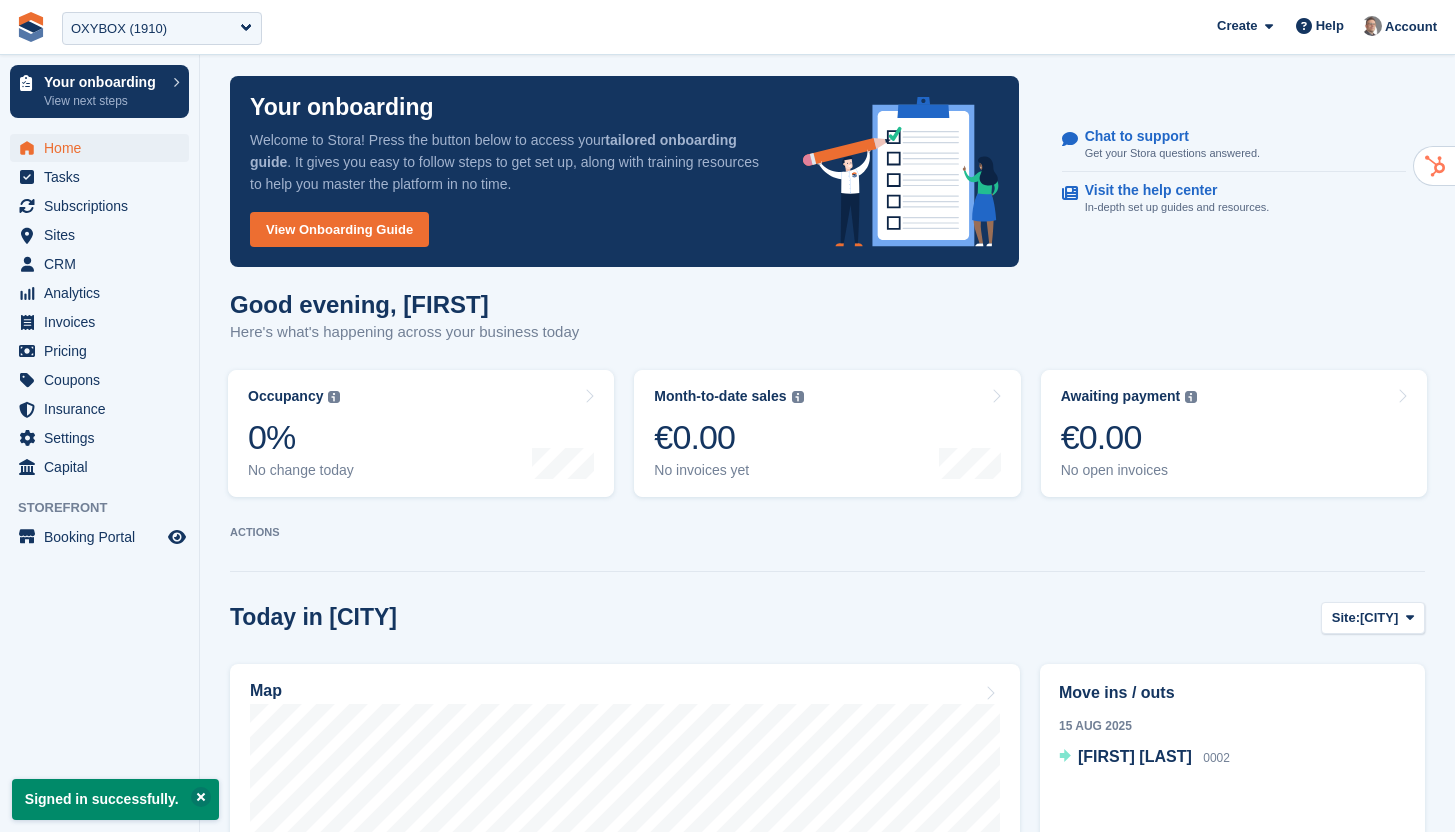 scroll, scrollTop: 589, scrollLeft: 0, axis: vertical 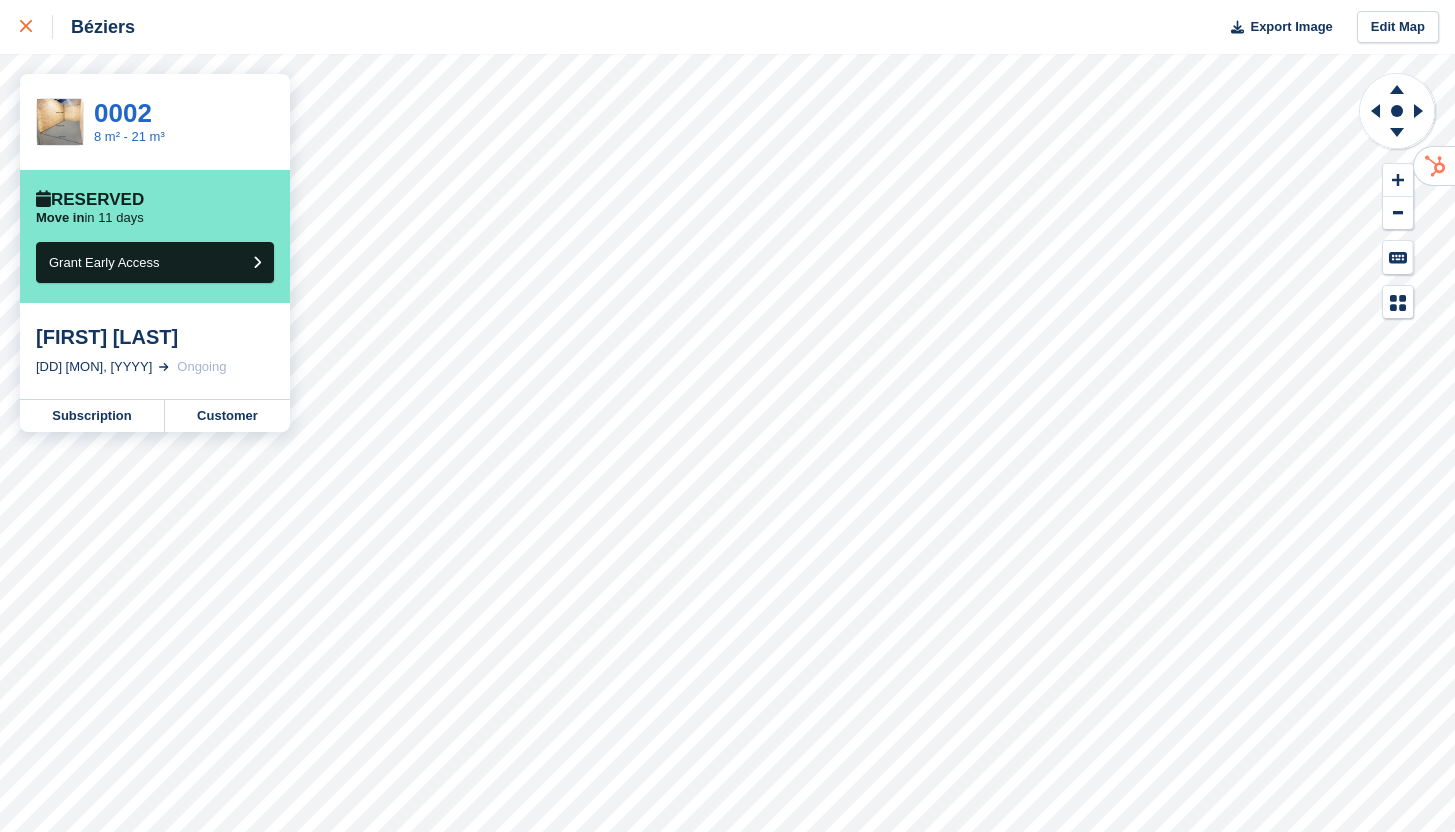 click at bounding box center (36, 27) 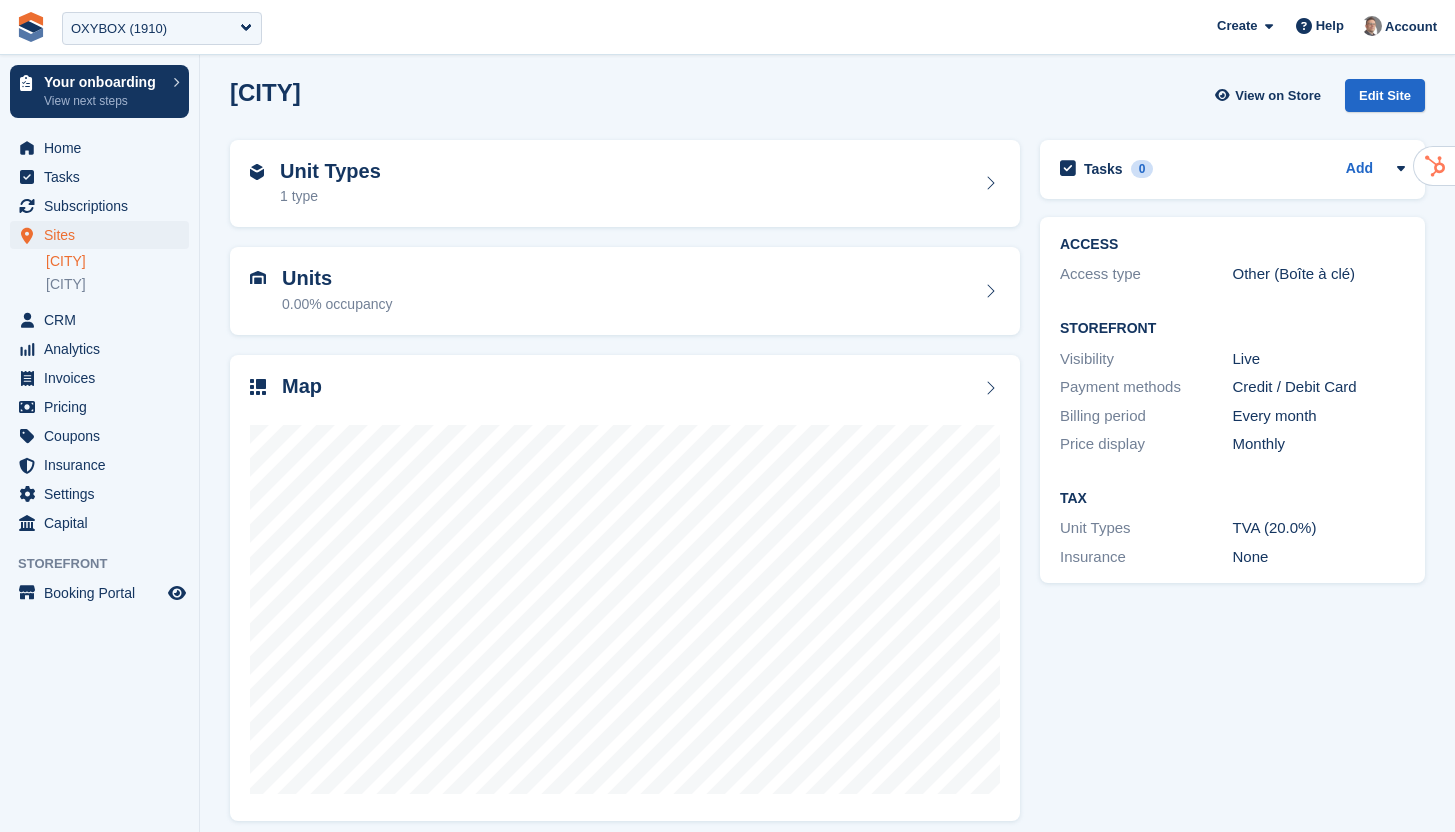 scroll, scrollTop: 0, scrollLeft: 0, axis: both 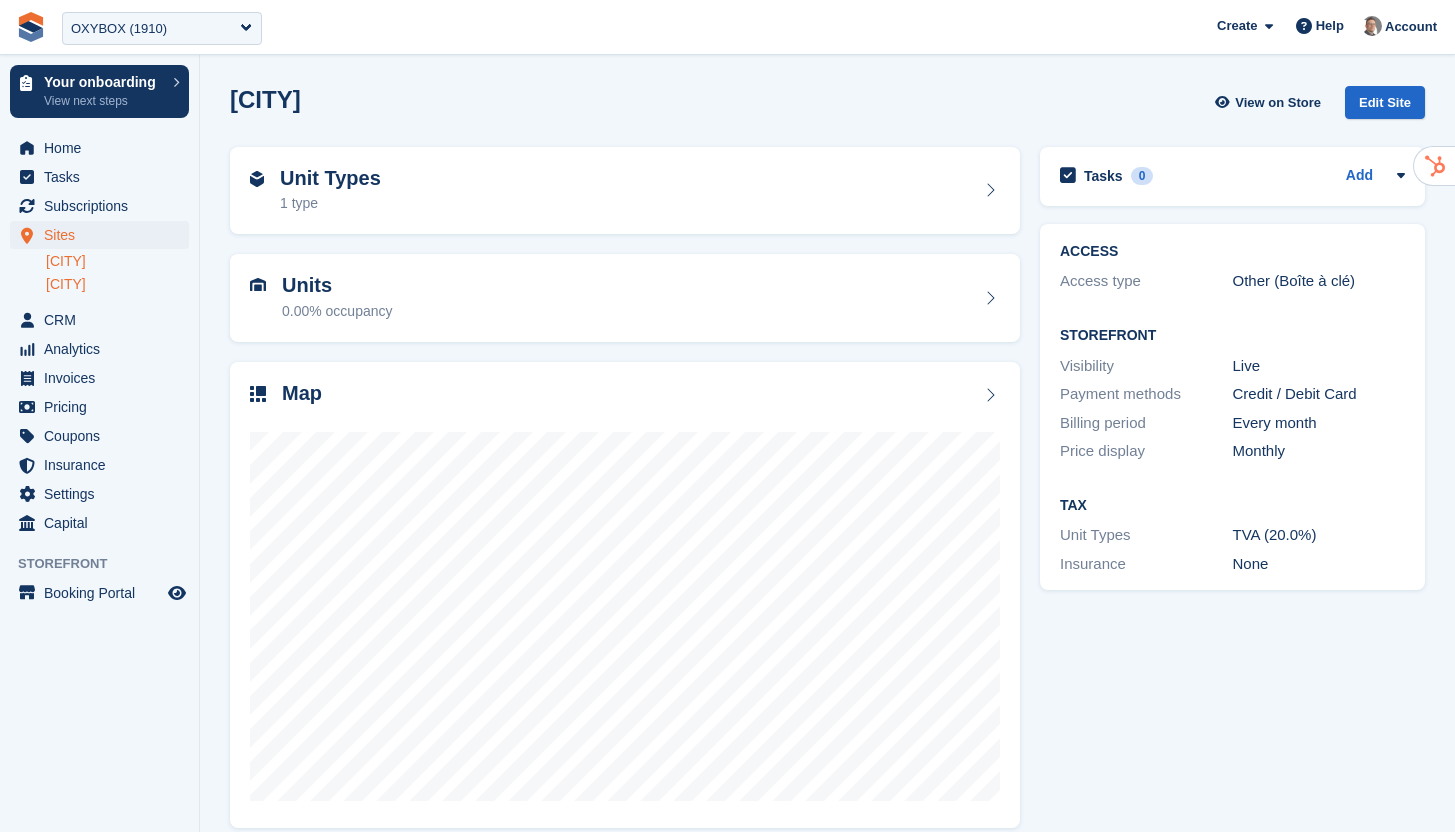 click on "[CITY]" at bounding box center [117, 284] 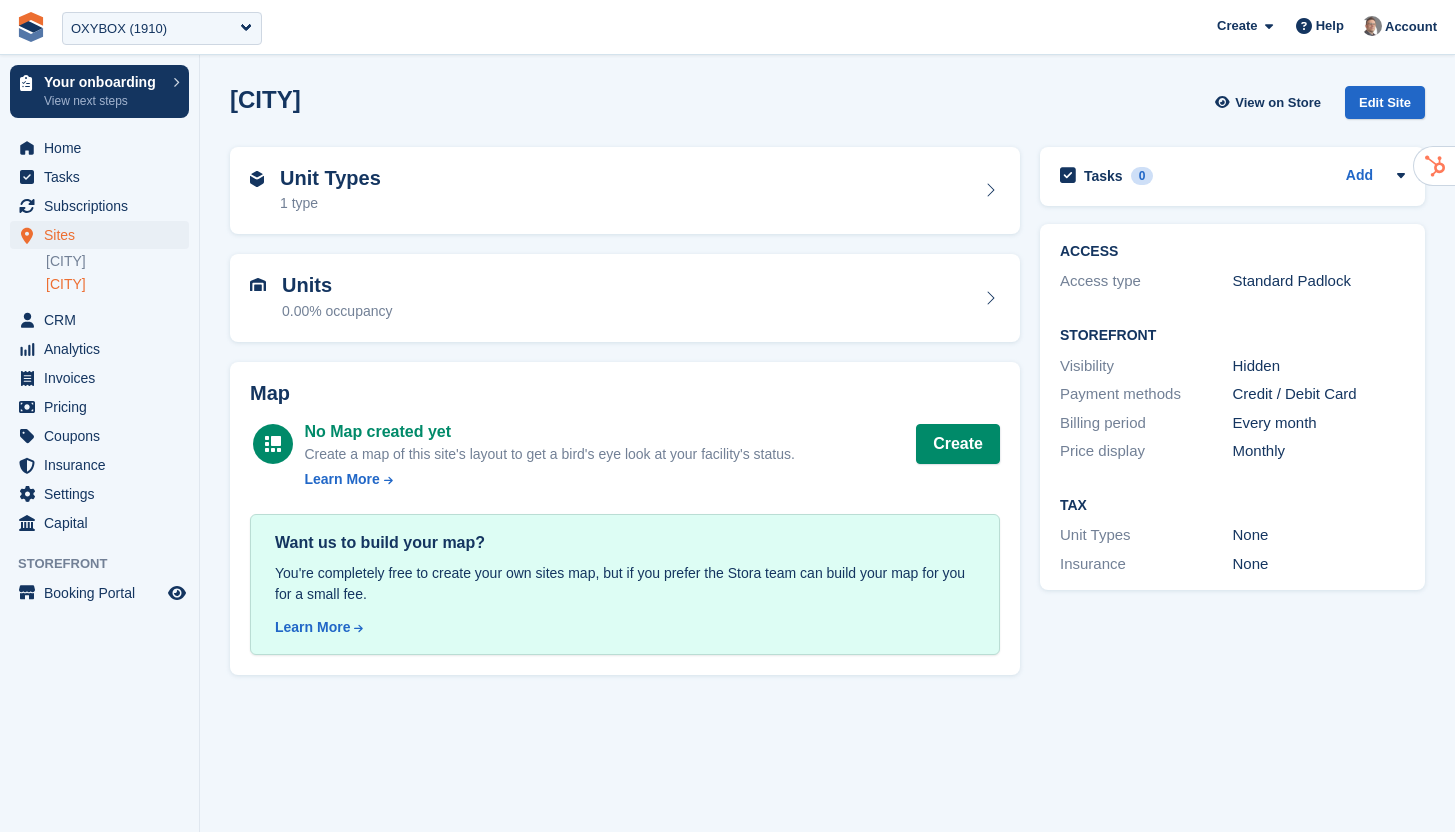 scroll, scrollTop: 0, scrollLeft: 0, axis: both 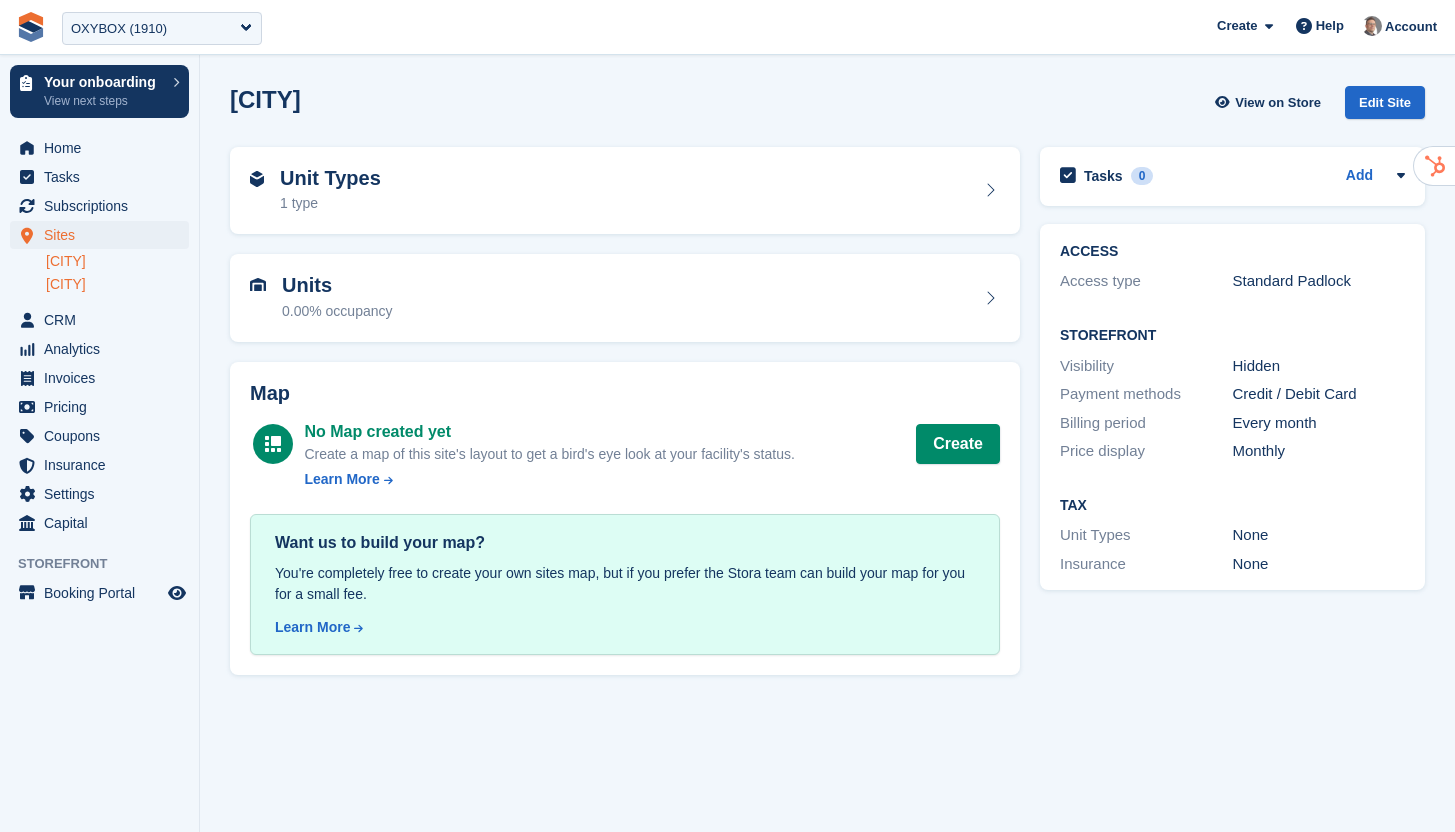 click on "[CITY]" at bounding box center [117, 261] 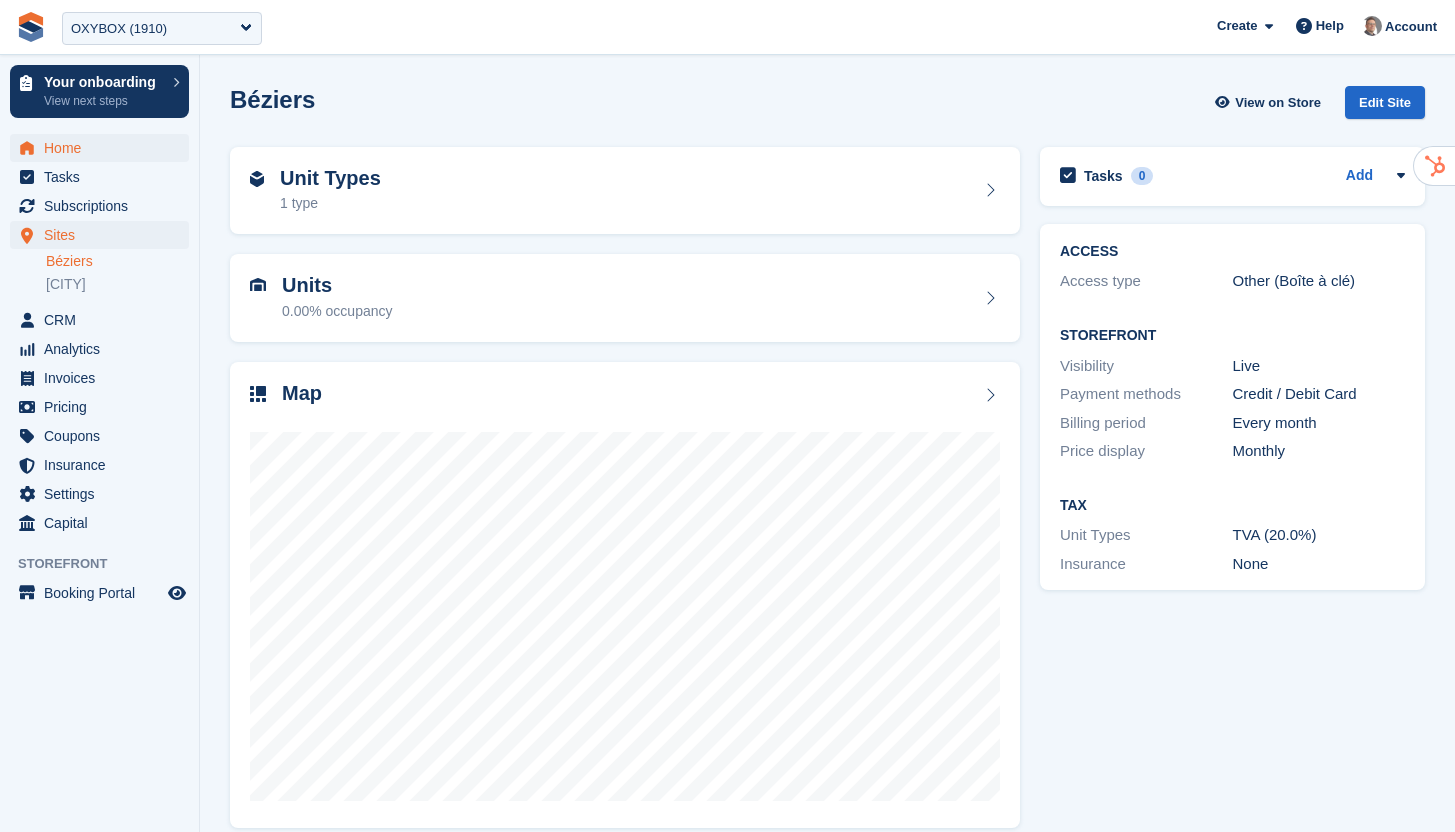scroll, scrollTop: 0, scrollLeft: 0, axis: both 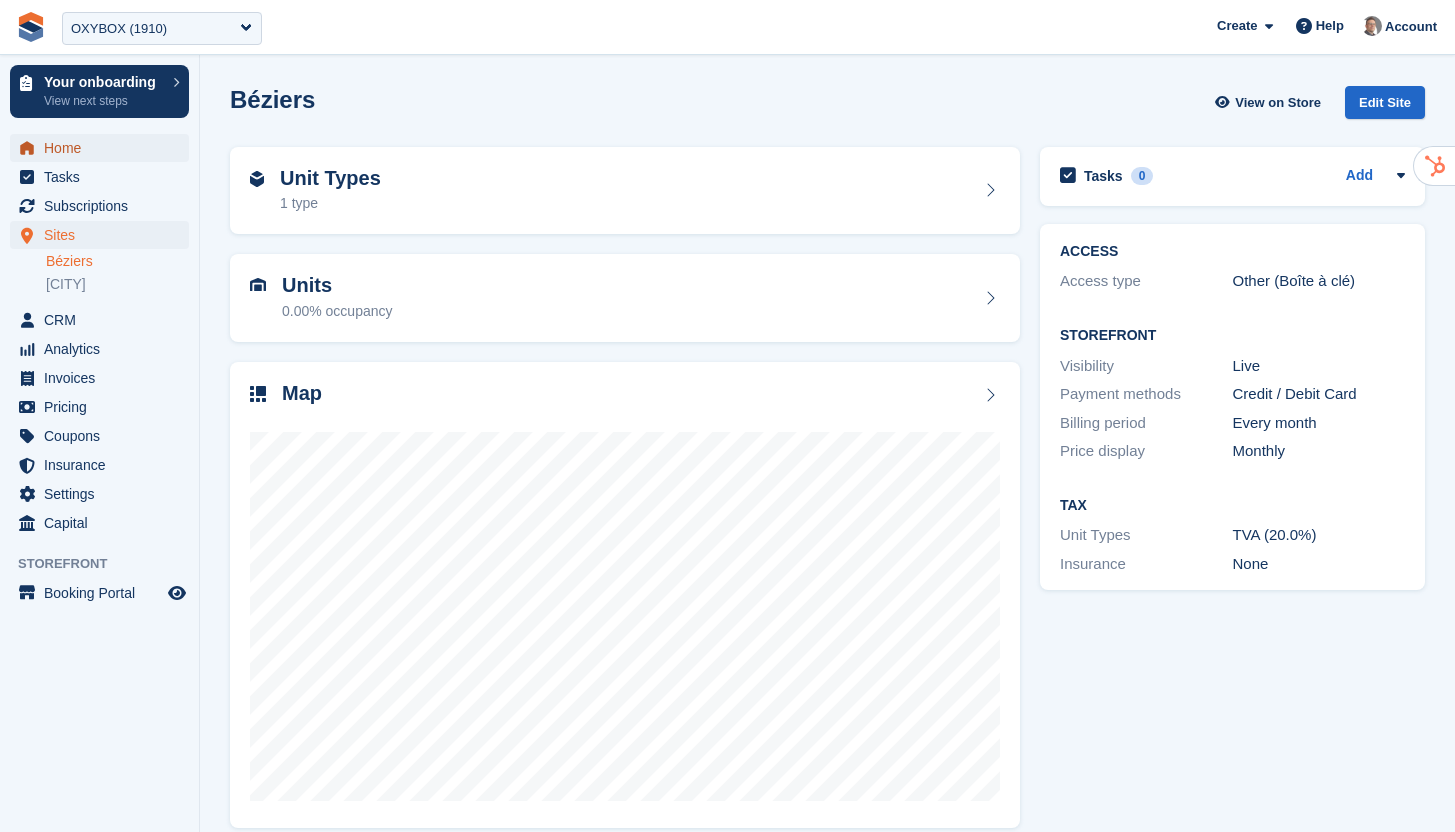 click on "Home" at bounding box center [104, 148] 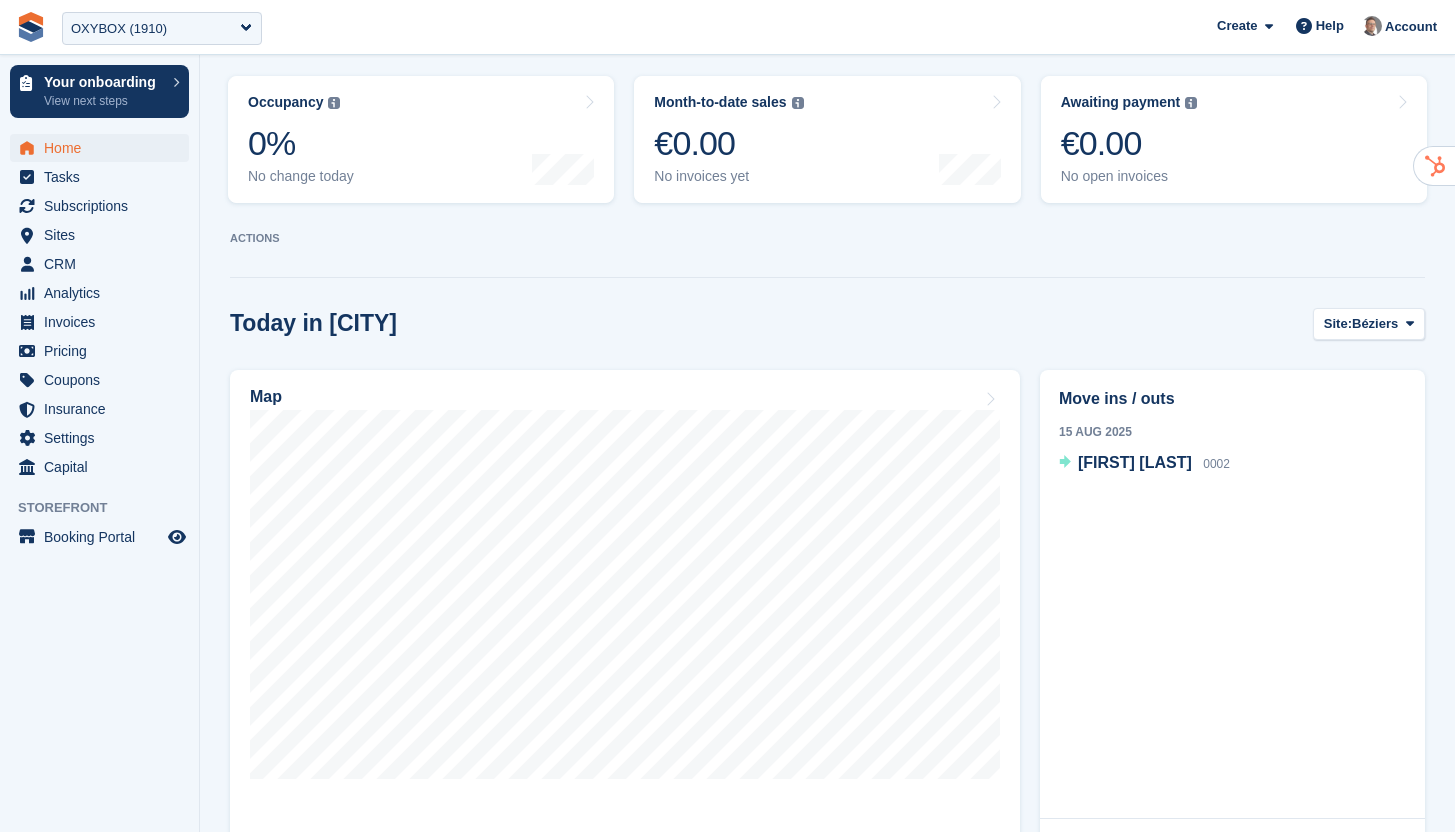 scroll, scrollTop: 0, scrollLeft: 0, axis: both 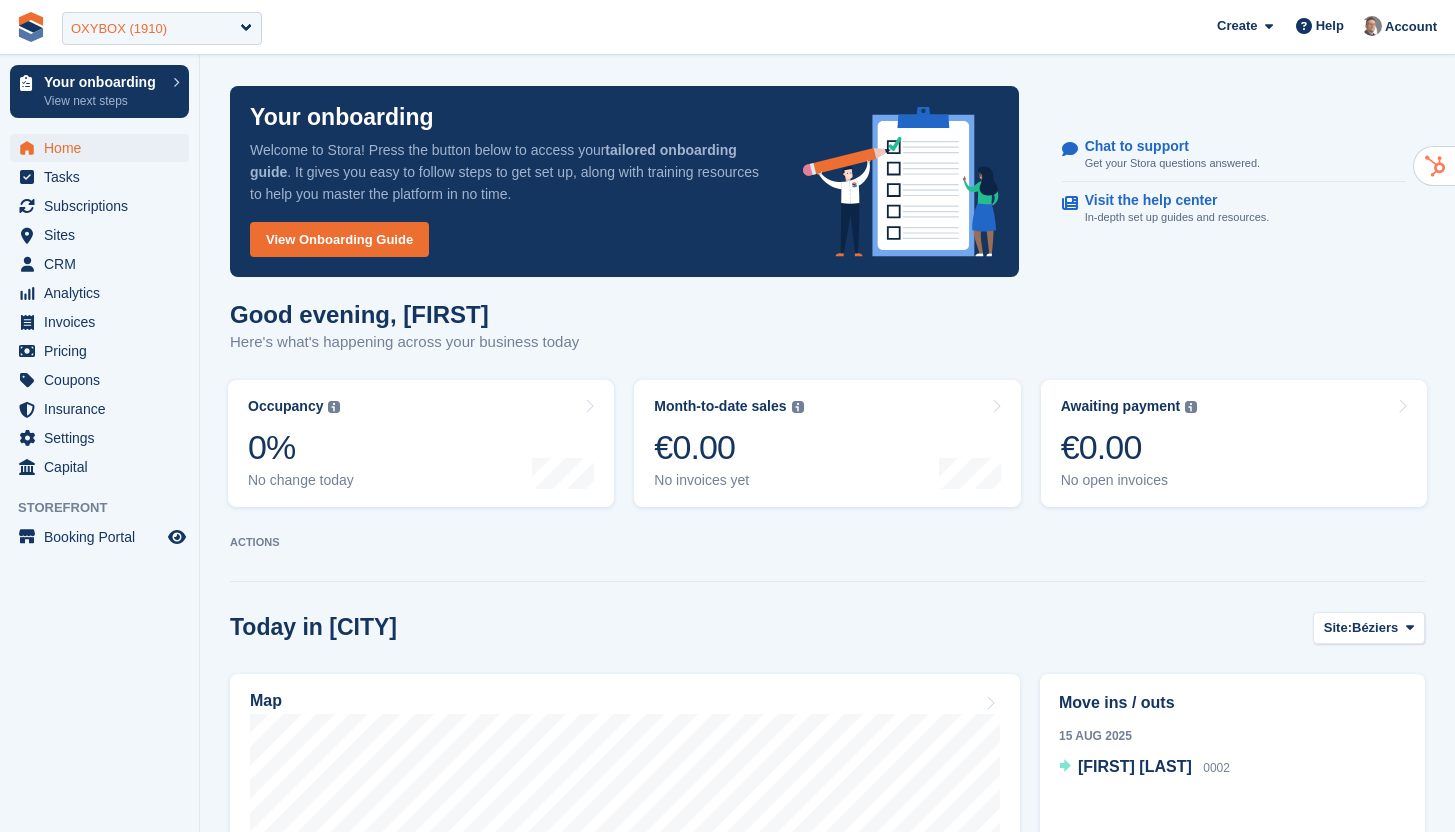 click on "OXYBOX (1910)" at bounding box center (162, 28) 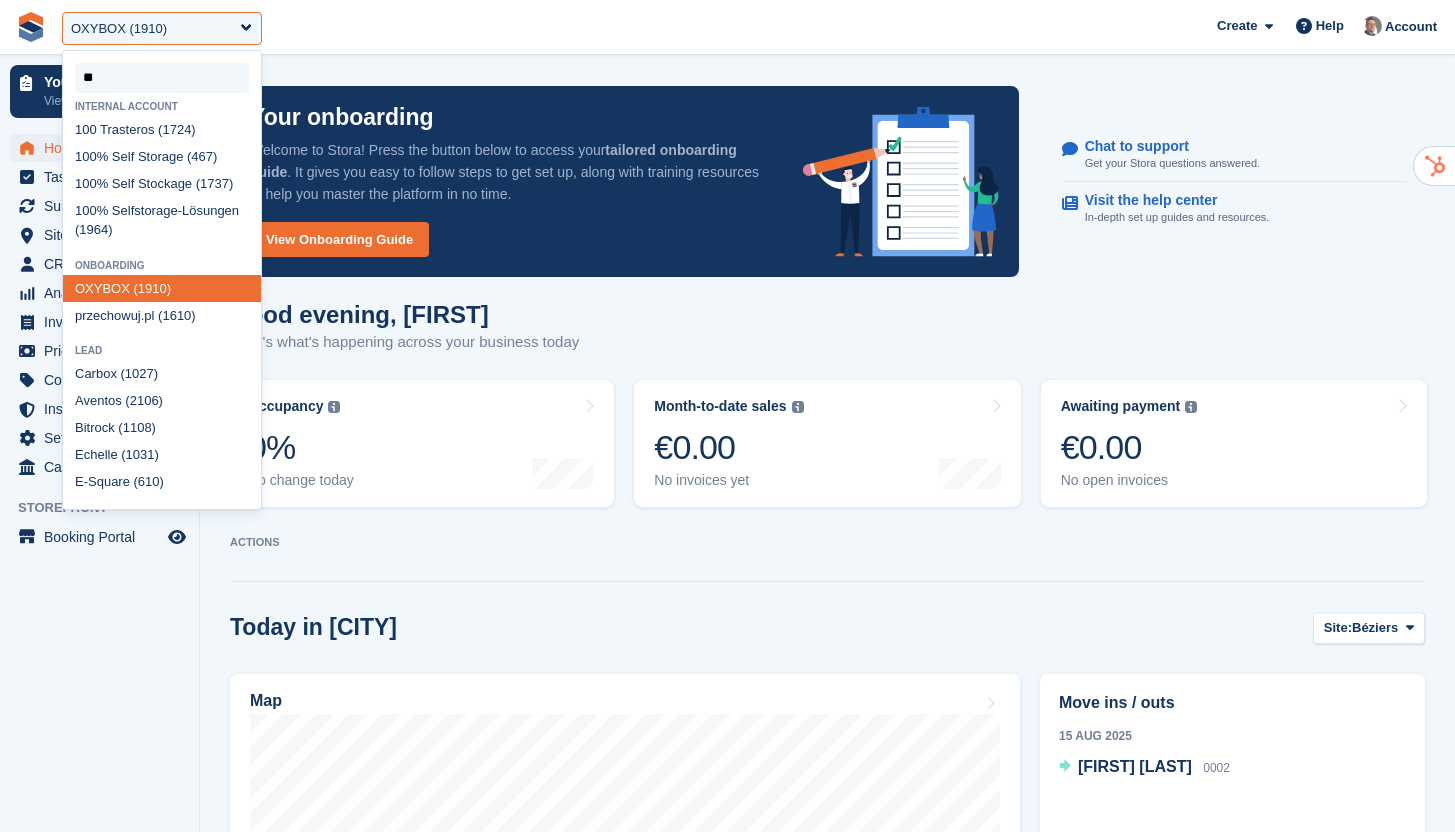 type on "***" 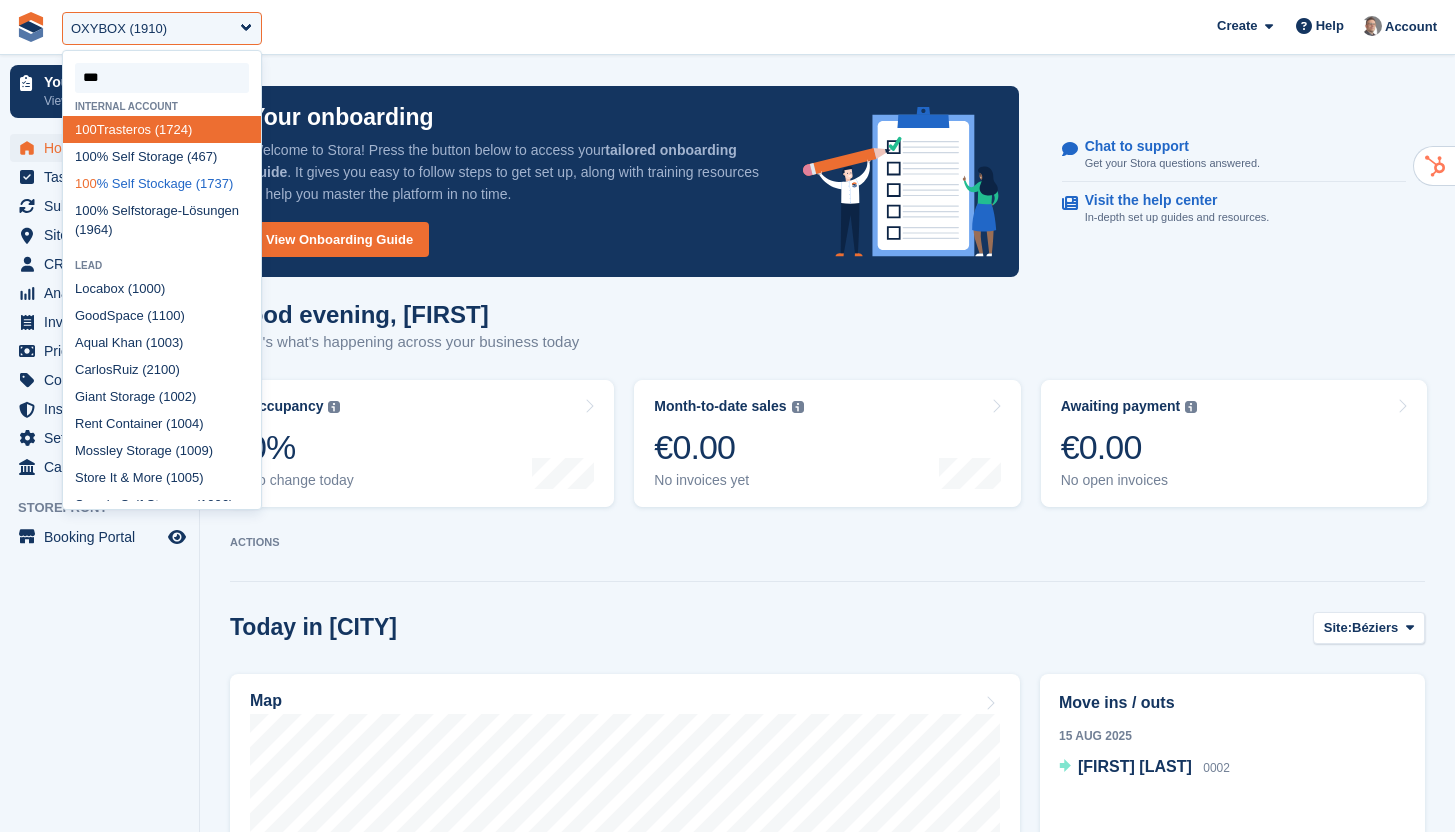 click on "100 % Self Stockage (1737)" at bounding box center (162, 183) 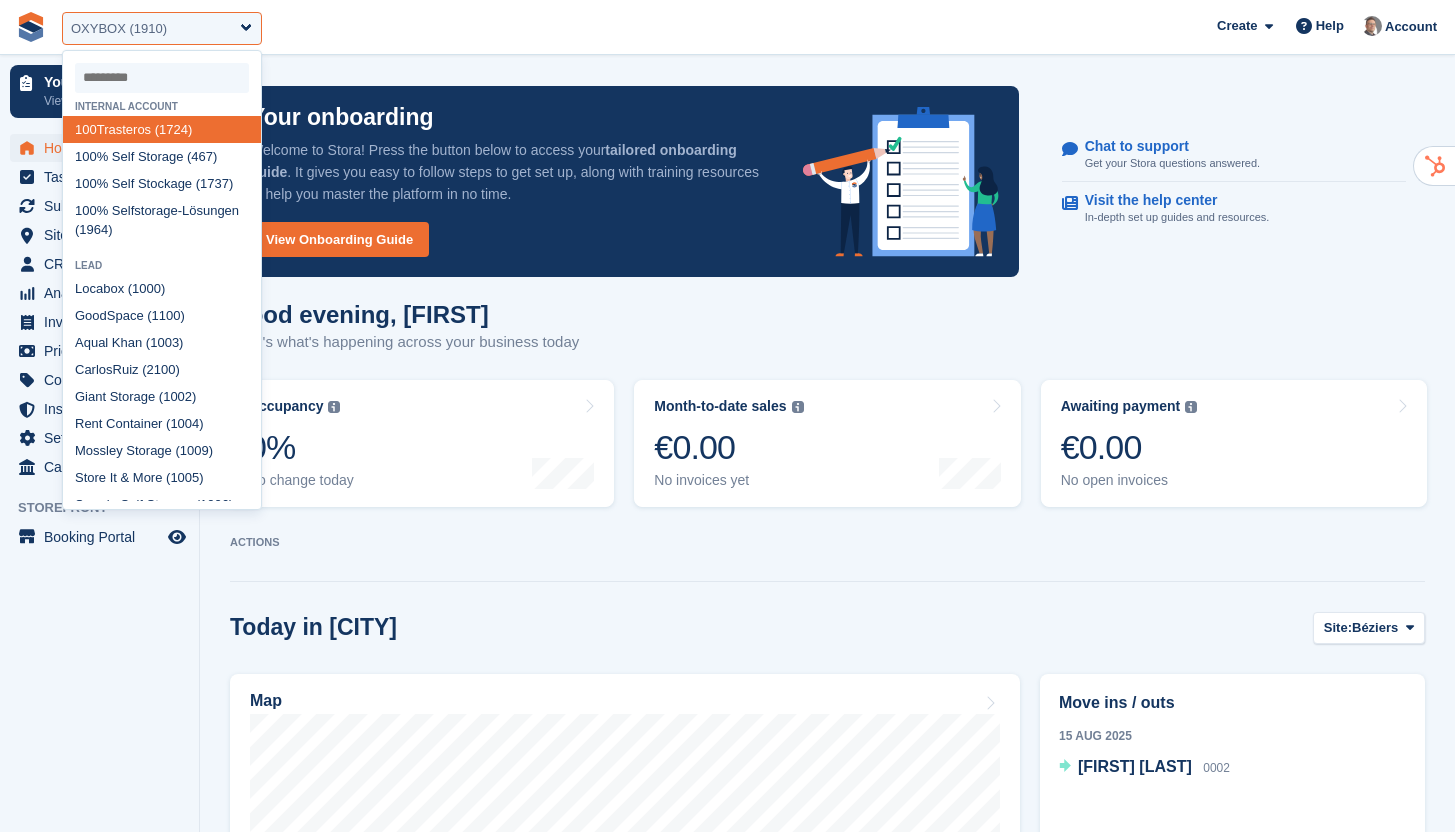 select on "****" 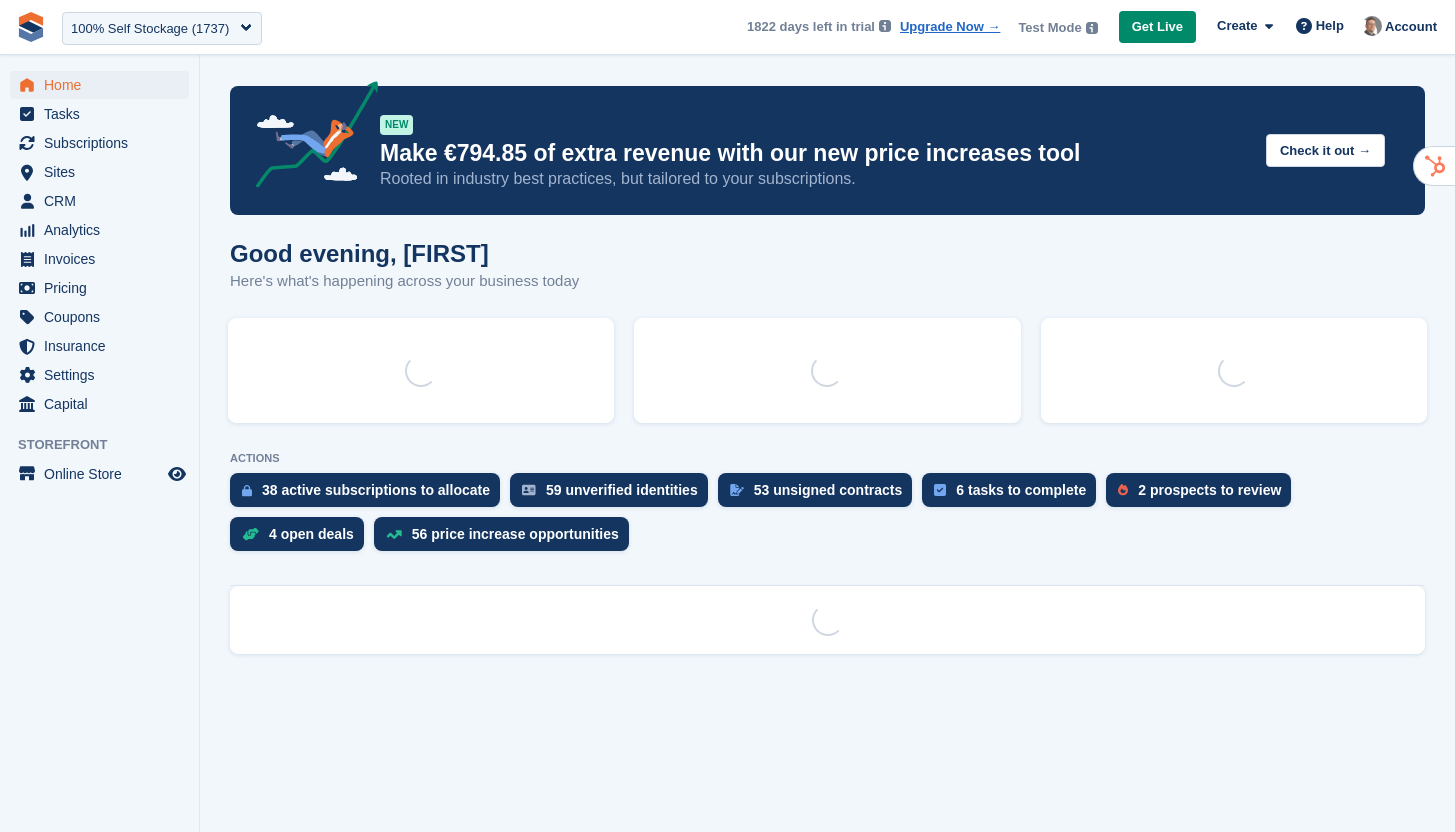 scroll, scrollTop: 0, scrollLeft: 0, axis: both 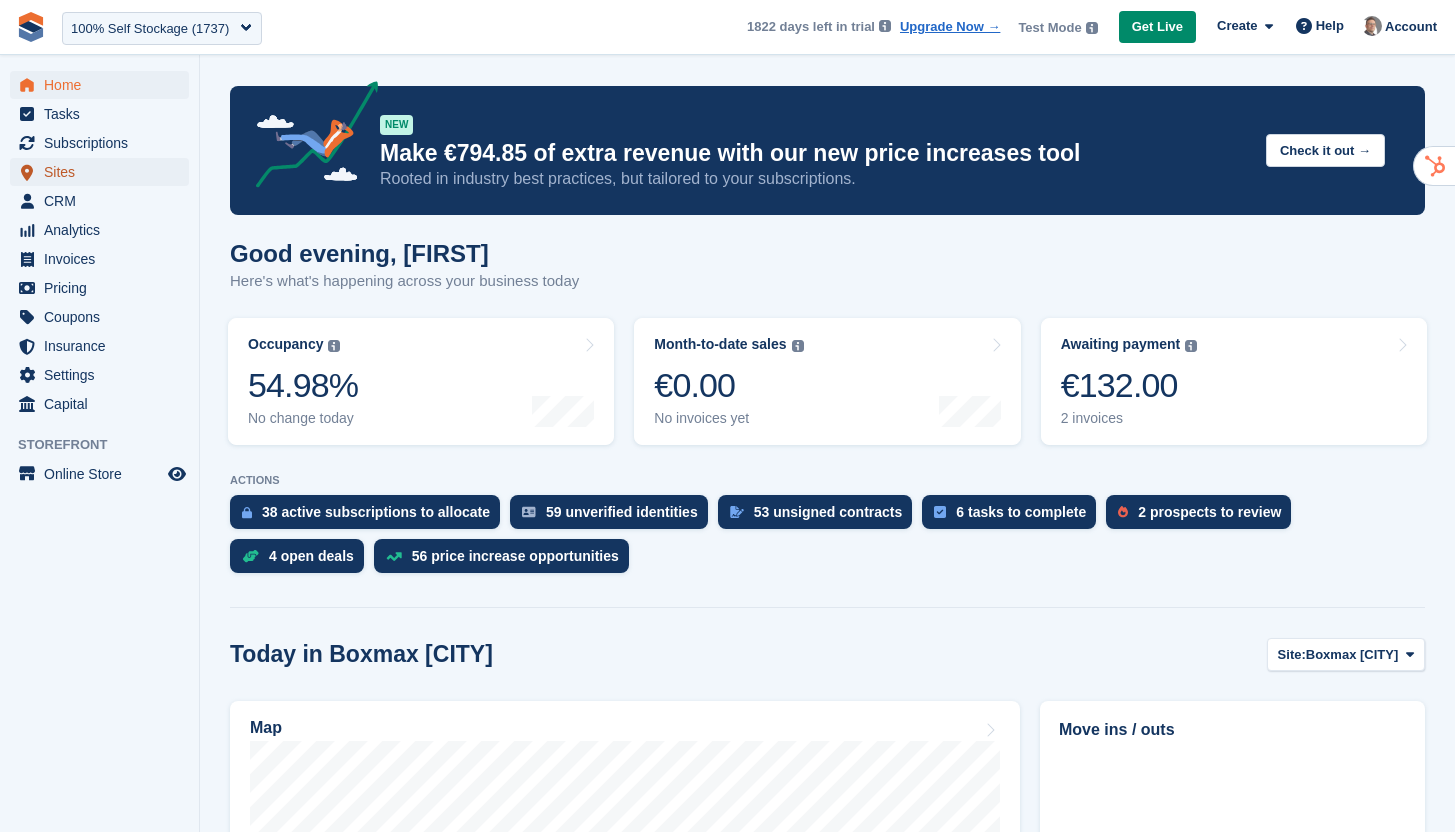 click on "Sites" at bounding box center [104, 172] 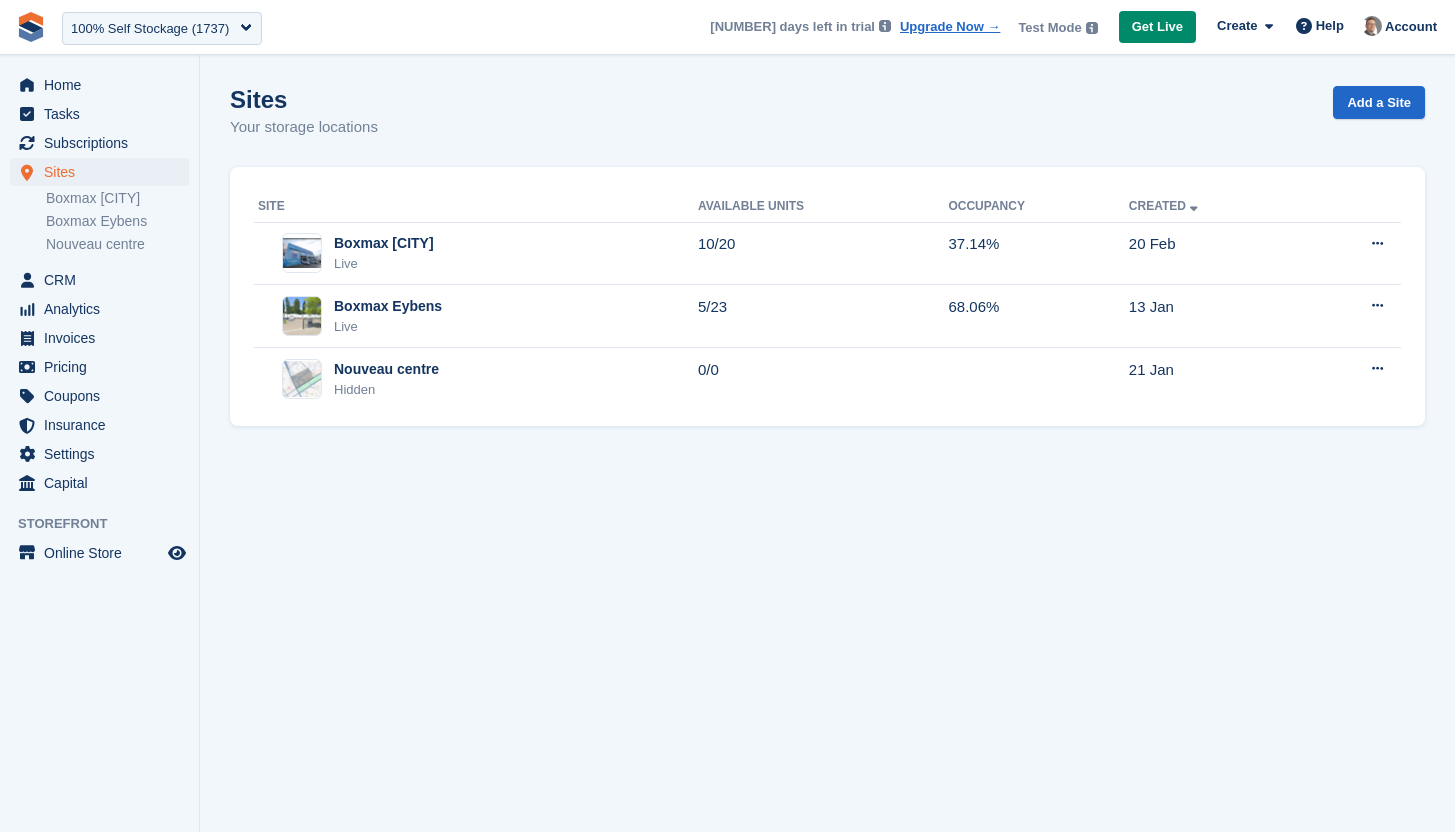 scroll, scrollTop: 0, scrollLeft: 0, axis: both 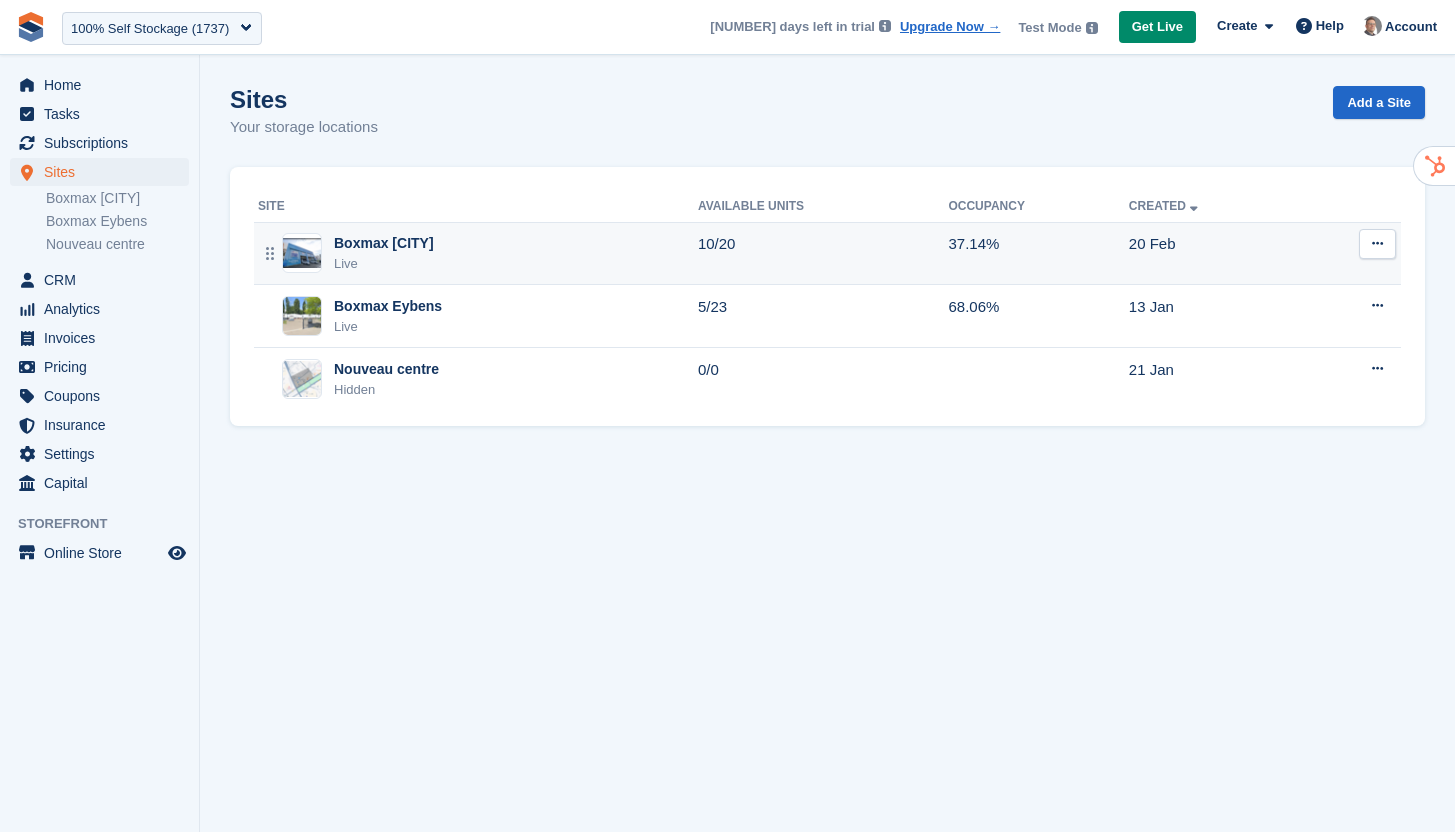 click on "Boxmax Grenoble
Live" at bounding box center [478, 253] 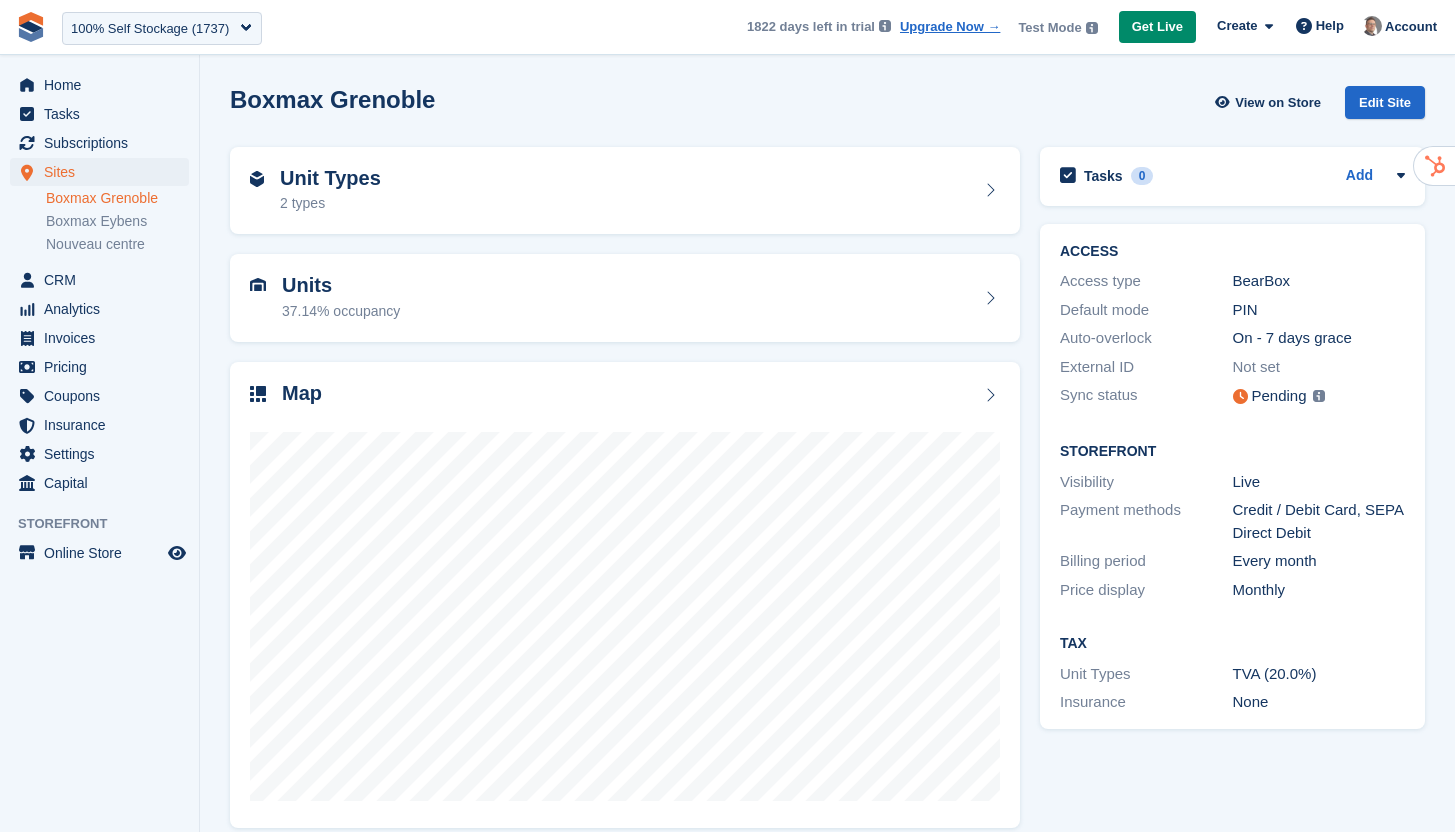 scroll, scrollTop: 0, scrollLeft: 0, axis: both 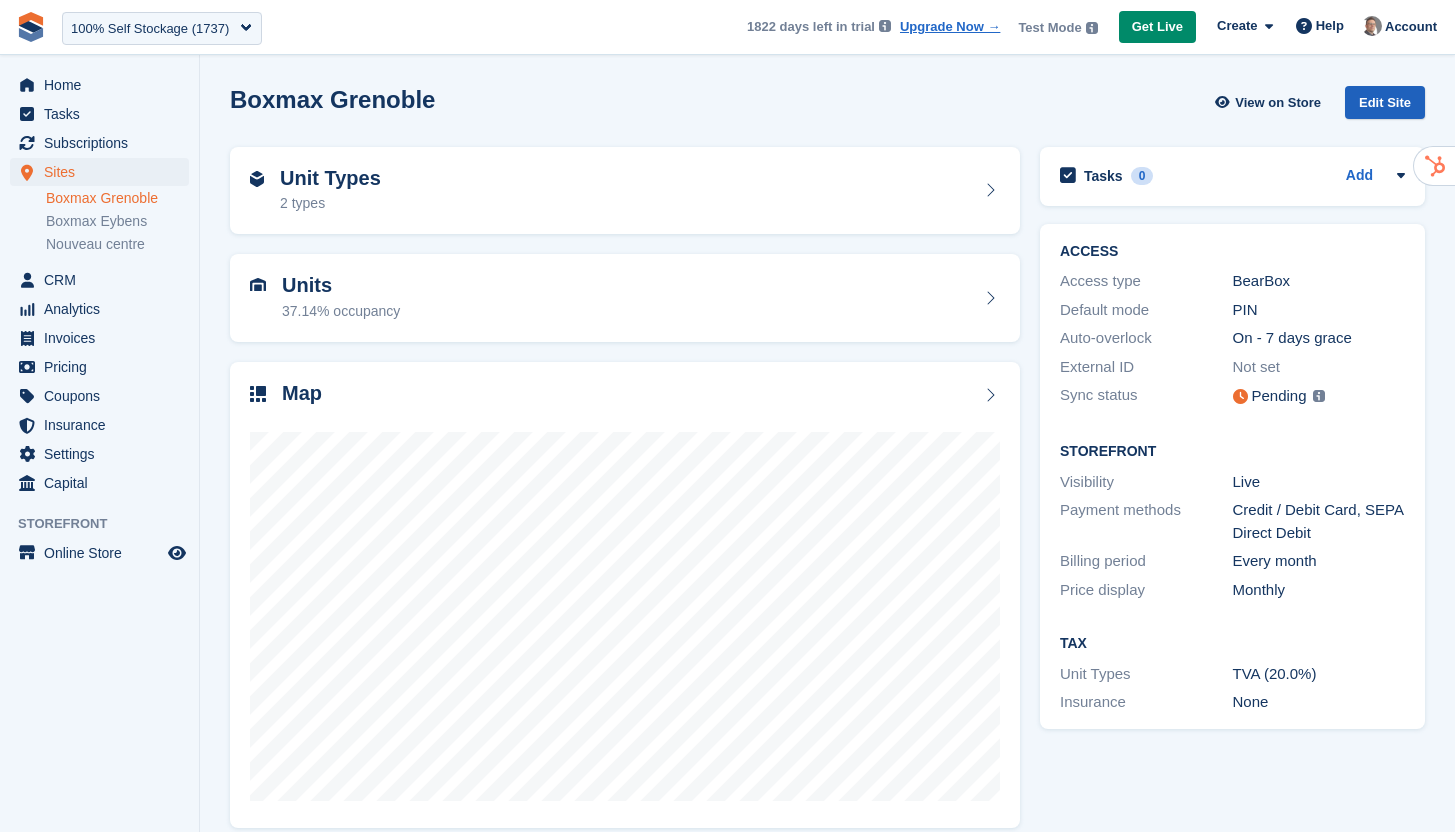 click on "Edit Site" at bounding box center [1385, 102] 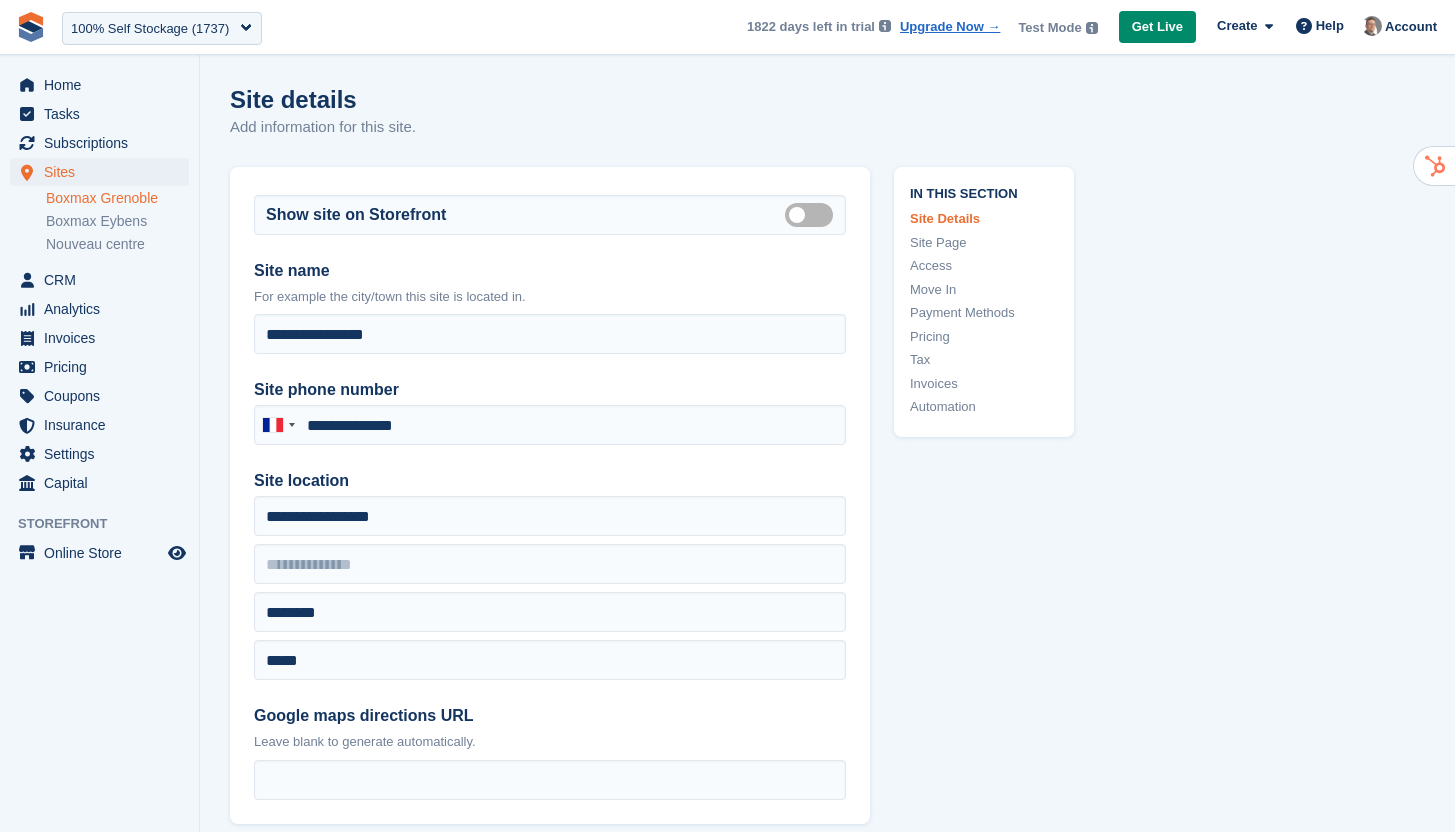 scroll, scrollTop: 0, scrollLeft: 0, axis: both 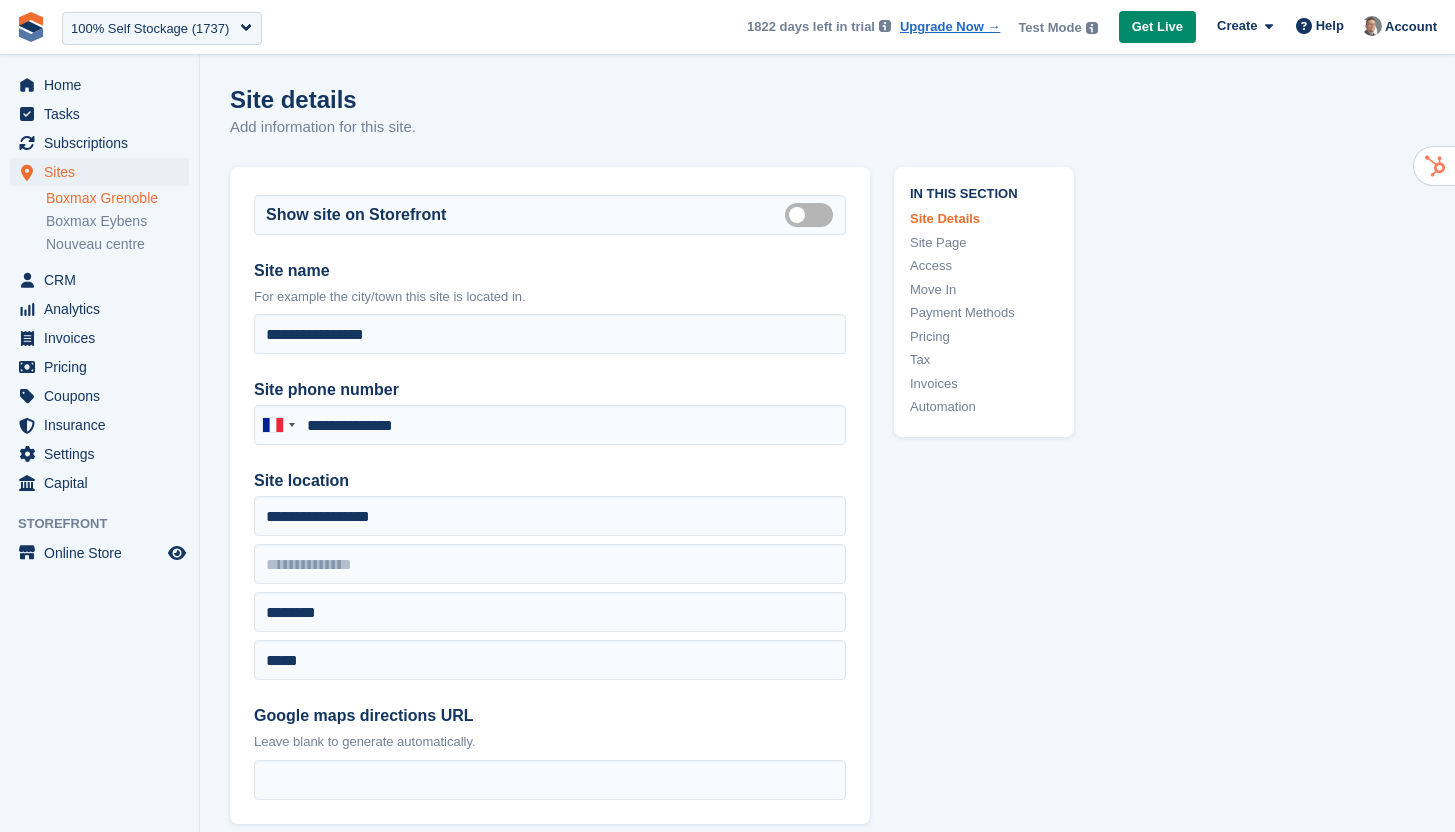 click on "Invoices" at bounding box center [984, 384] 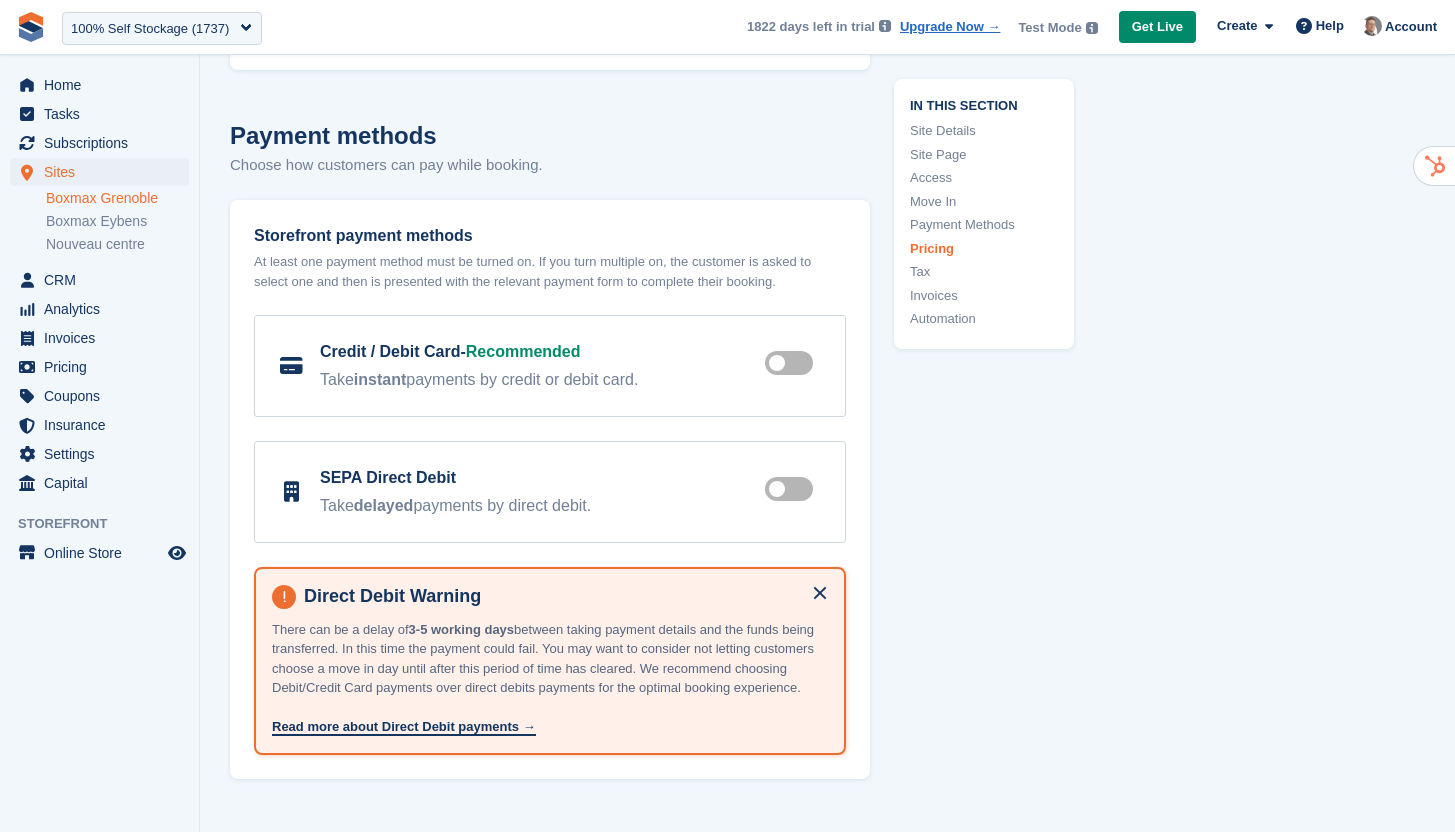 scroll, scrollTop: 9069, scrollLeft: 0, axis: vertical 